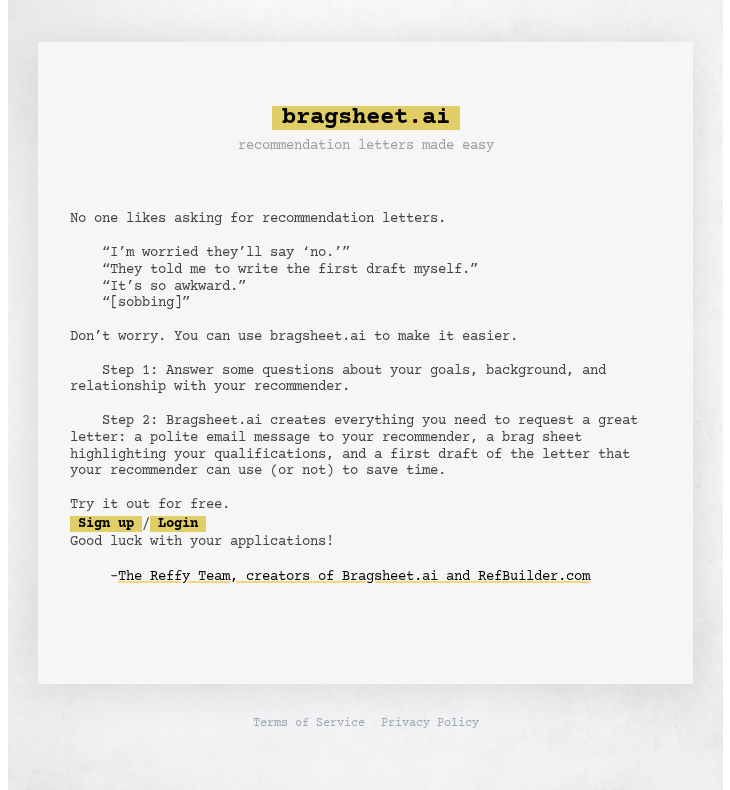 scroll, scrollTop: 0, scrollLeft: 0, axis: both 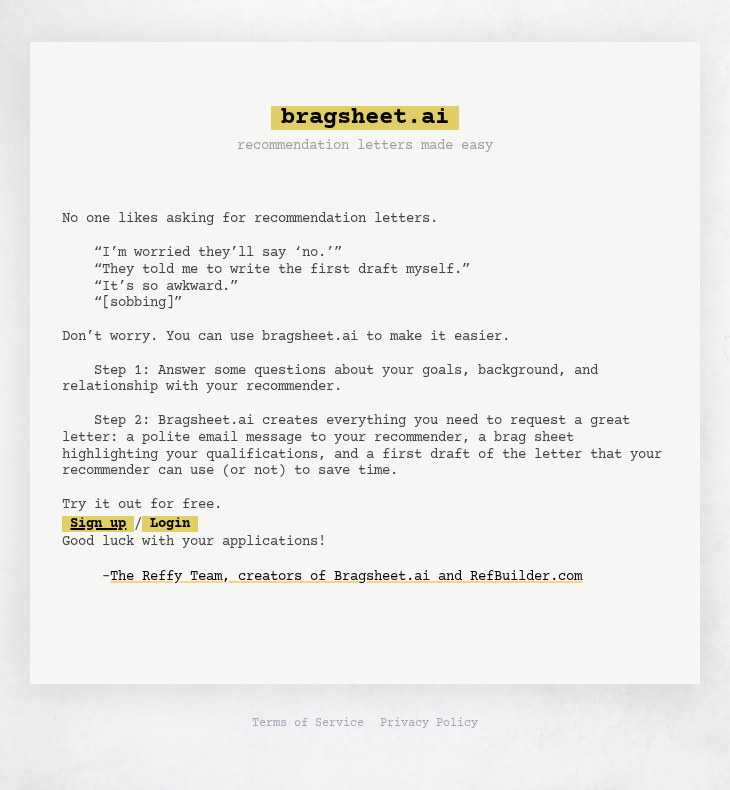 click on "Sign up" at bounding box center (98, 524) 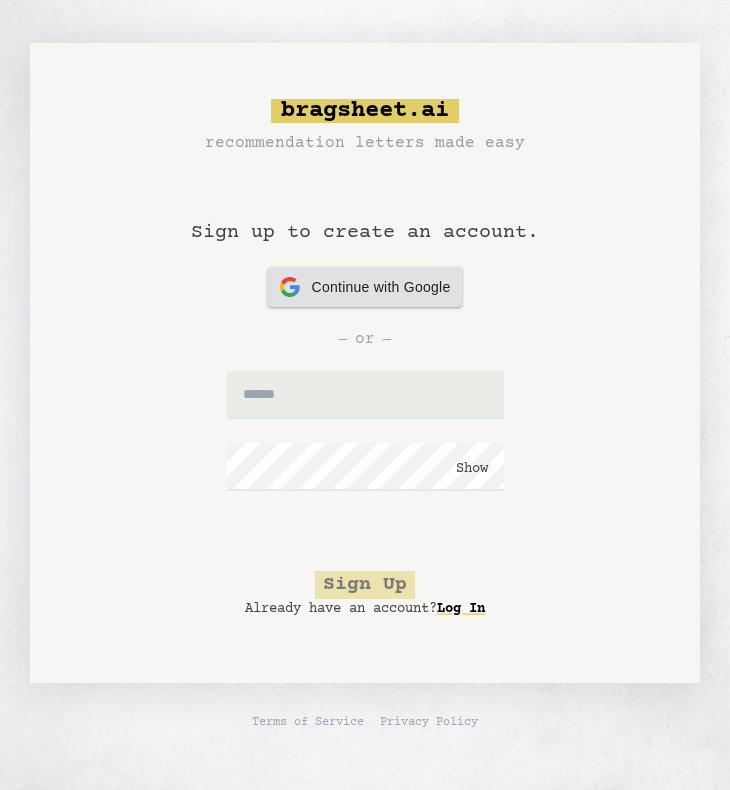 click on "Continue with Google" at bounding box center (381, 287) 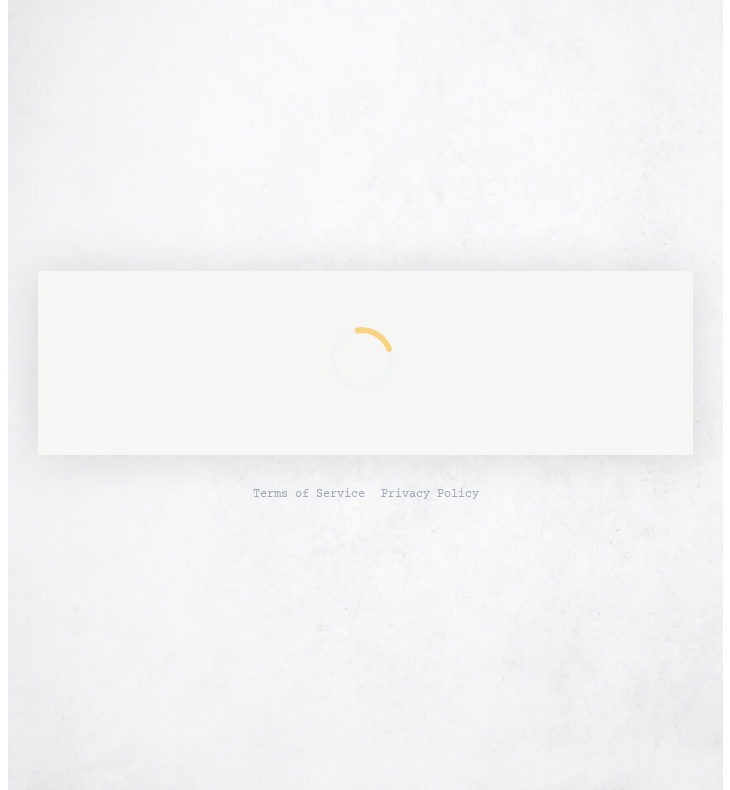 scroll, scrollTop: 0, scrollLeft: 0, axis: both 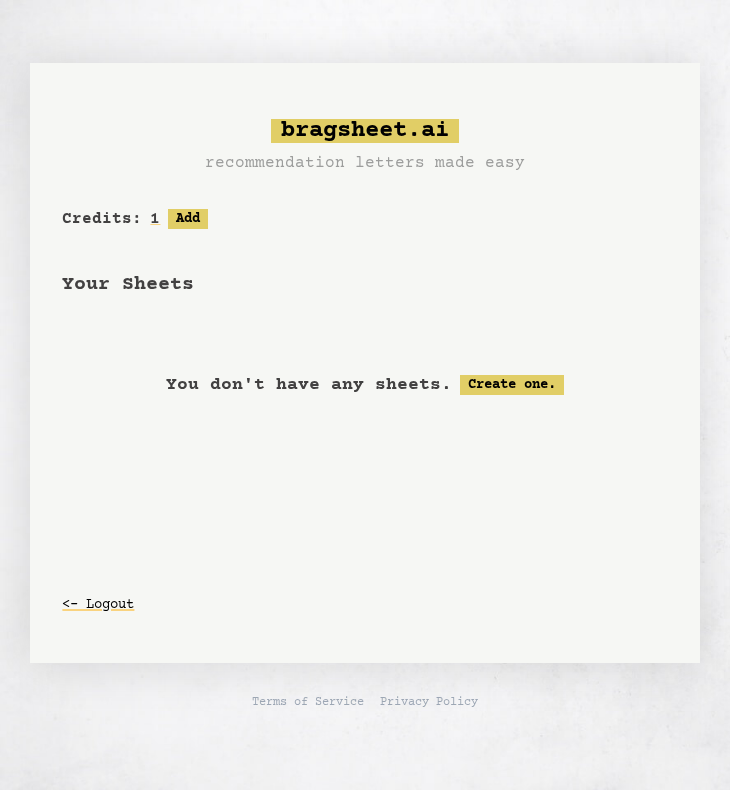 click on "Your Sheets" at bounding box center [128, 284] 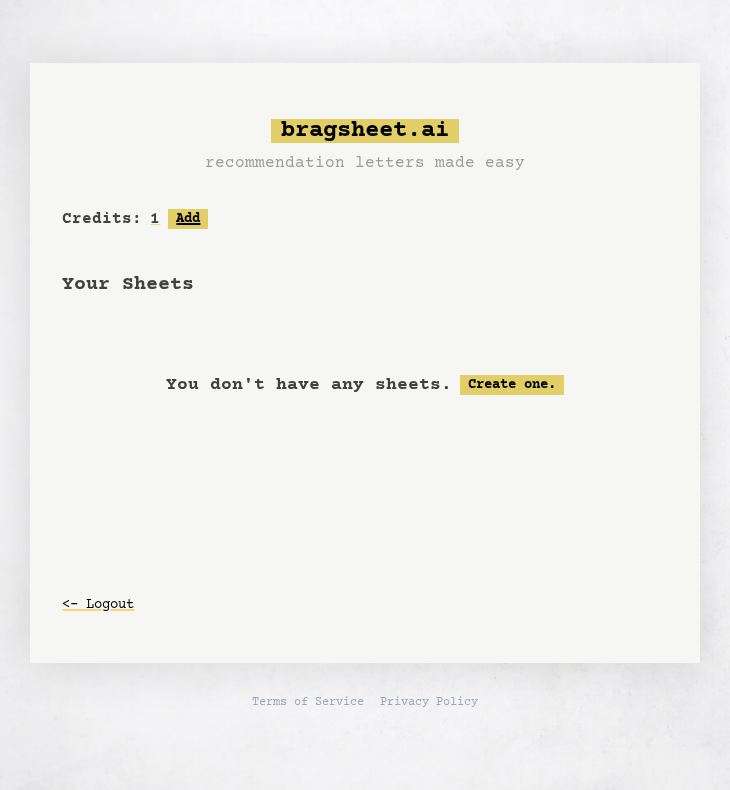 click on "Add" at bounding box center [188, 219] 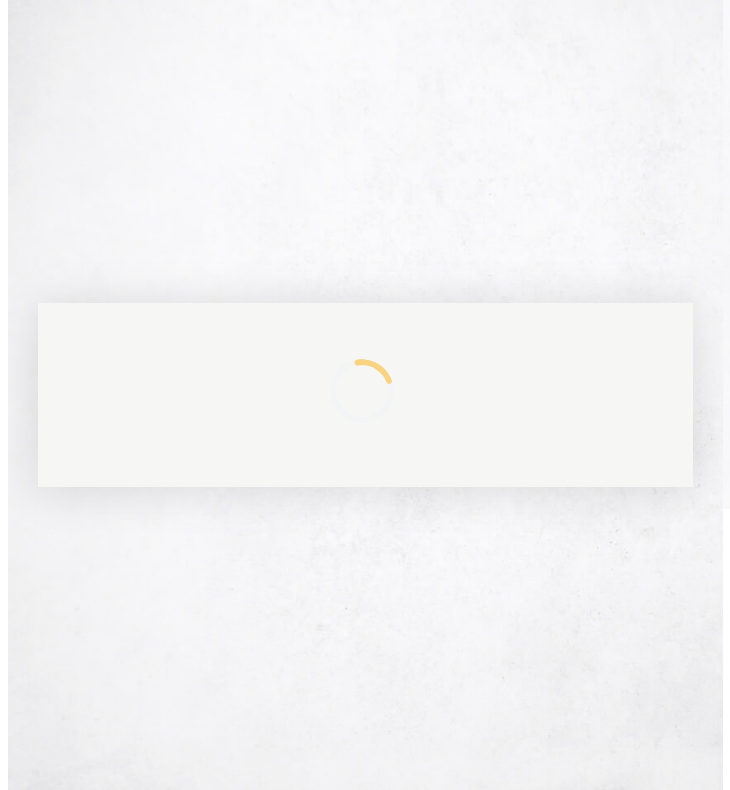scroll, scrollTop: 0, scrollLeft: 0, axis: both 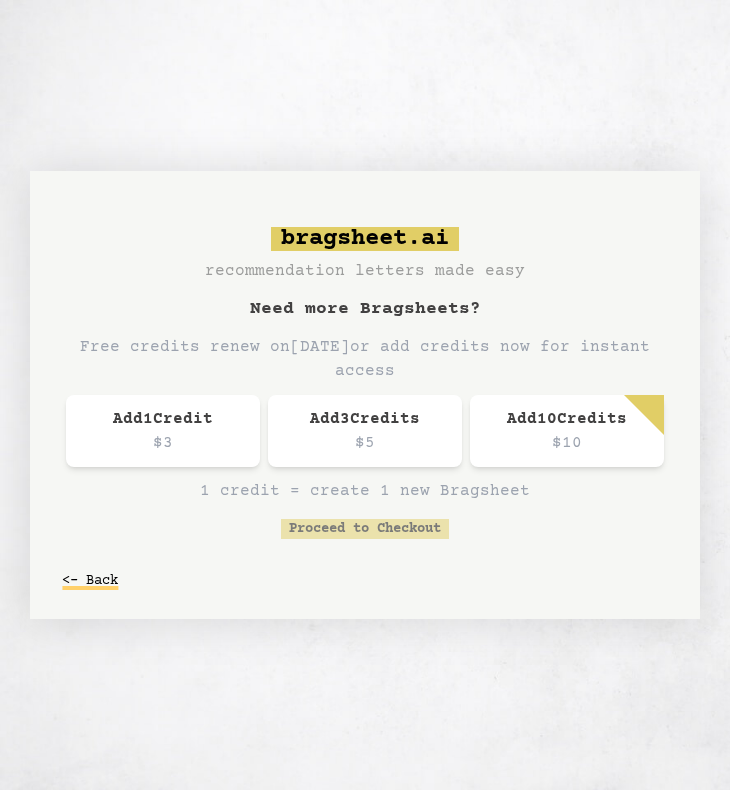 click on "<- Back" at bounding box center (90, 581) 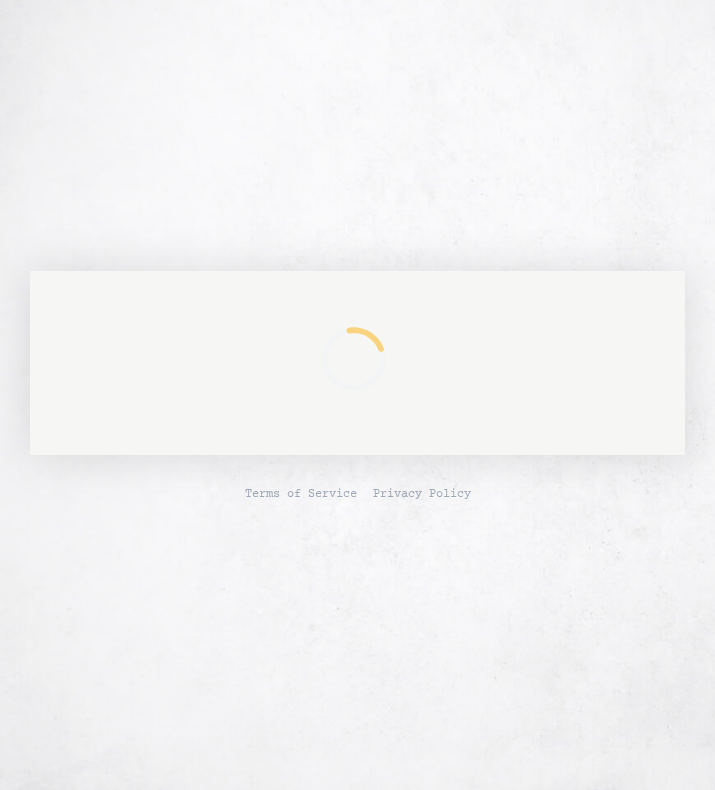 scroll, scrollTop: 0, scrollLeft: 0, axis: both 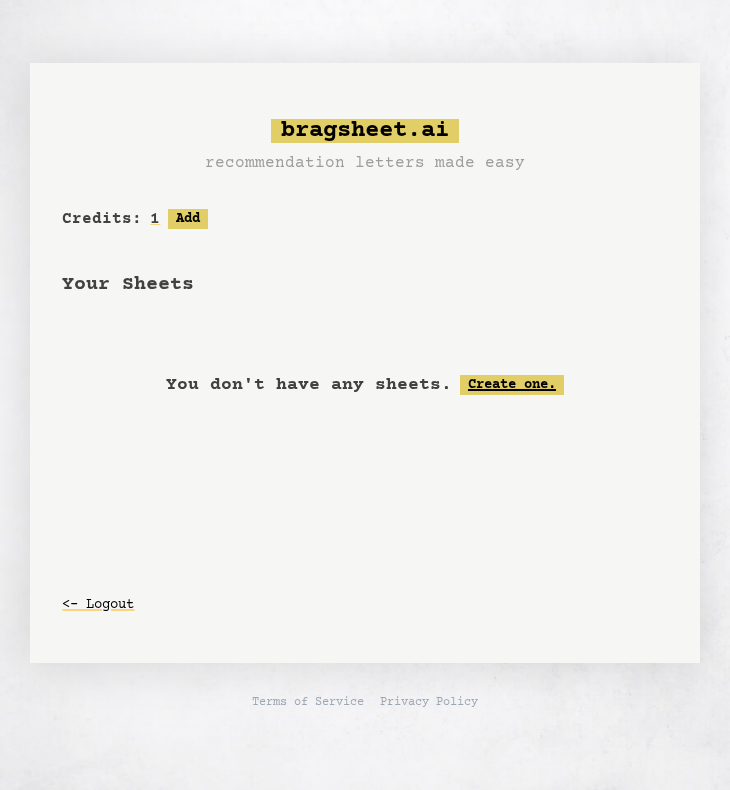 click on "Create one." at bounding box center (512, 385) 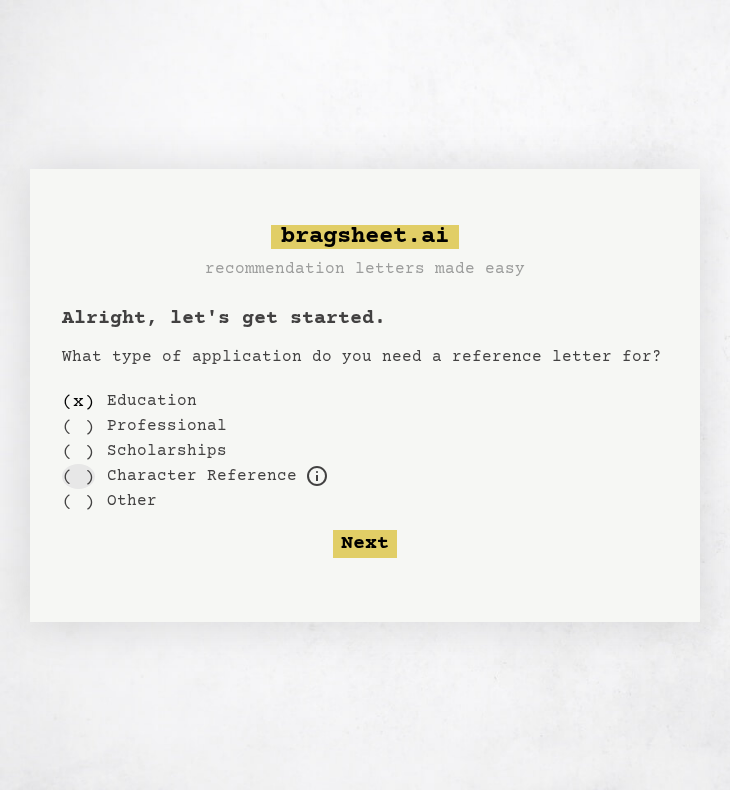 click on "(    )" at bounding box center [78, 476] 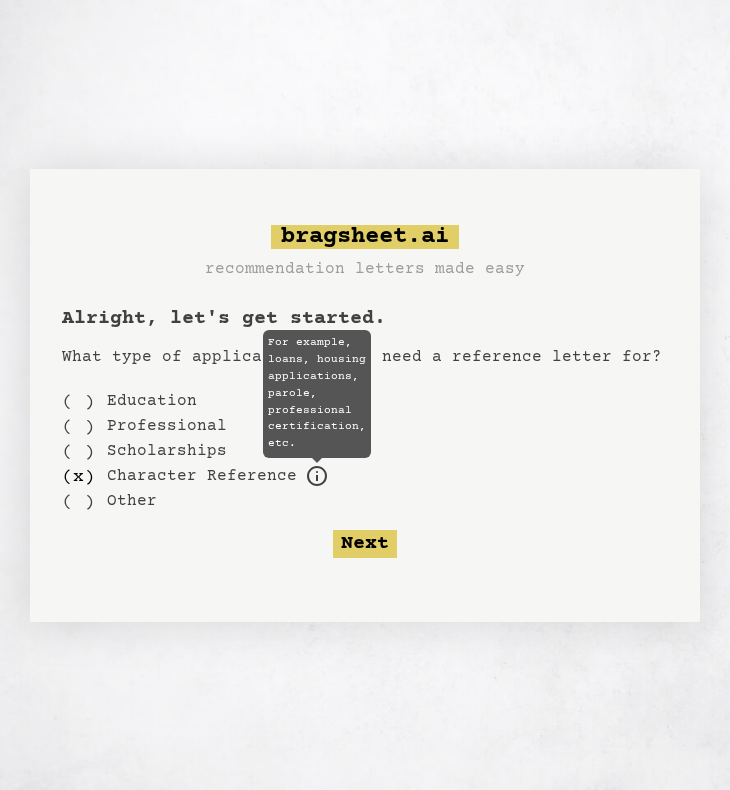 click 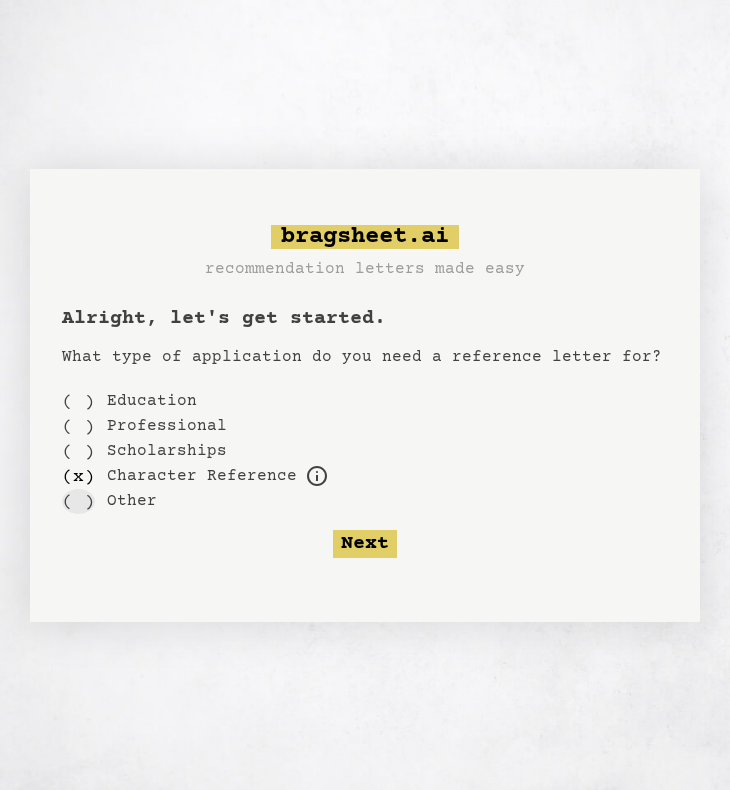 click on "(    )" at bounding box center [78, 501] 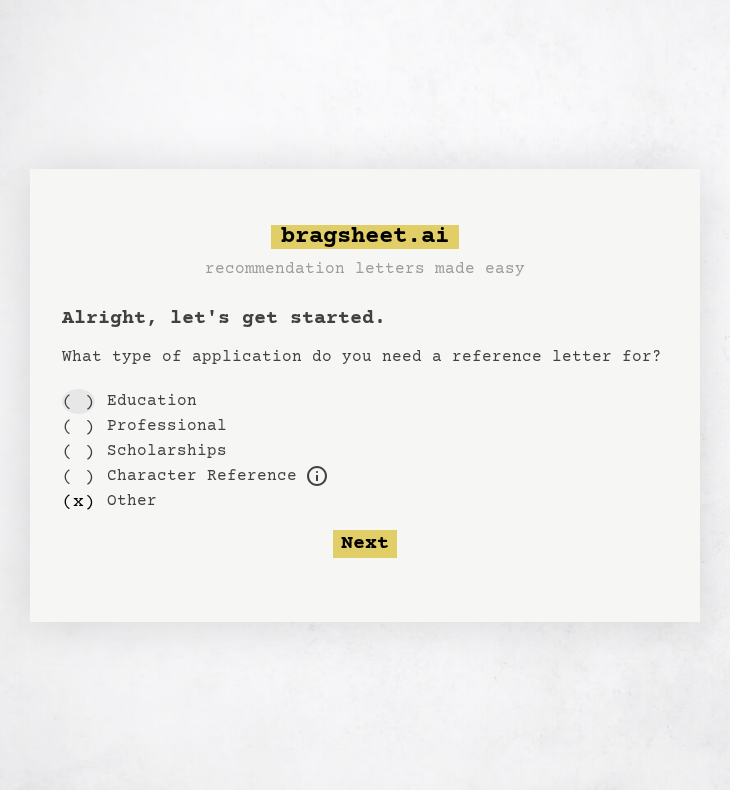click on "(    )" at bounding box center (78, 401) 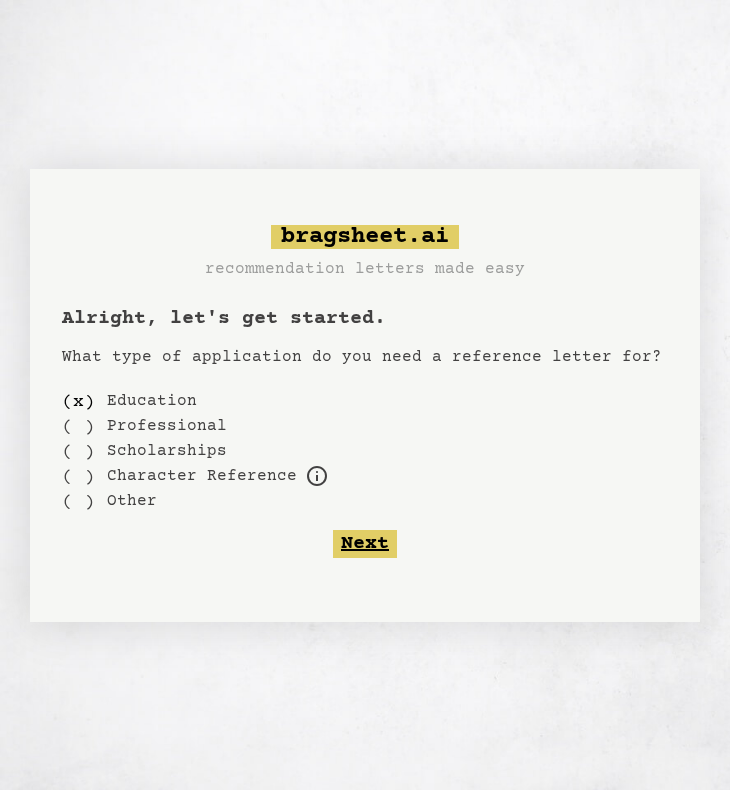 click on "Next" at bounding box center (365, 544) 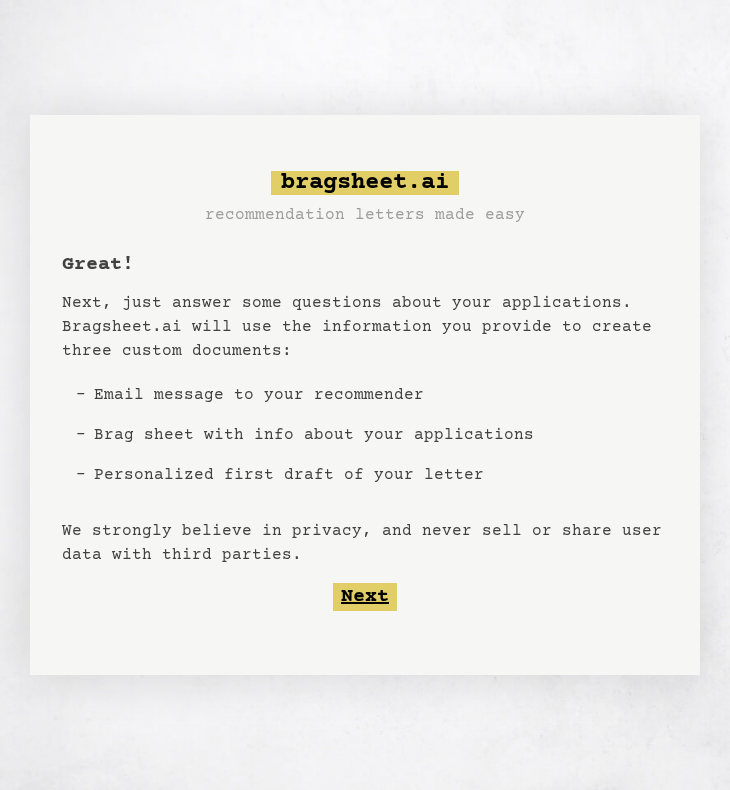 click on "Next" at bounding box center [365, 597] 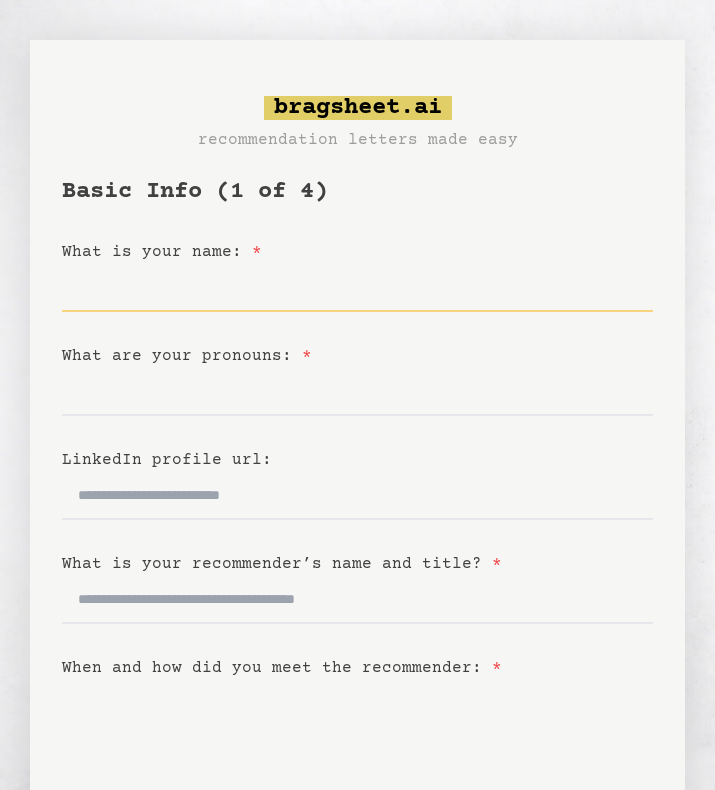click on "What is your name:   *" at bounding box center (357, 288) 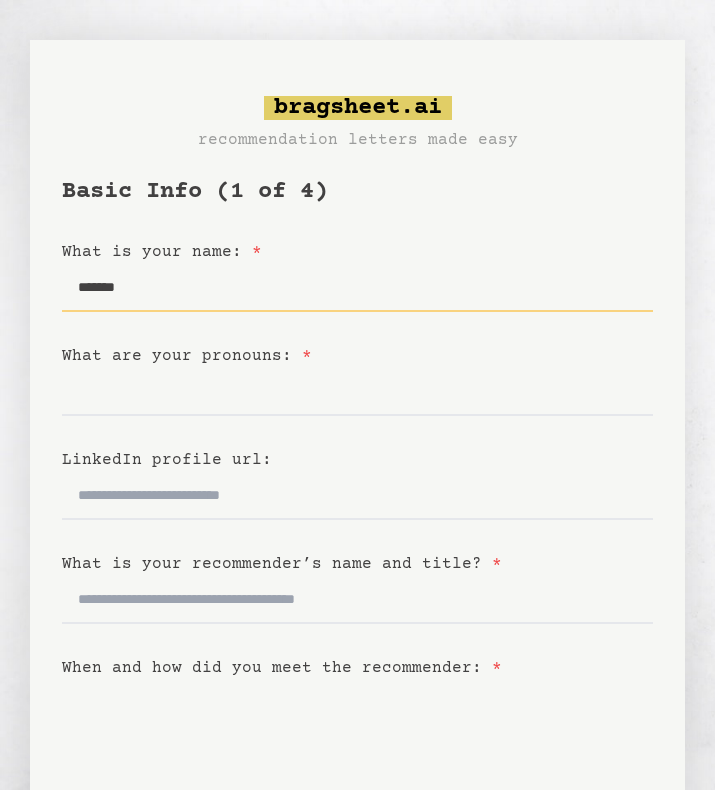 type on "*******" 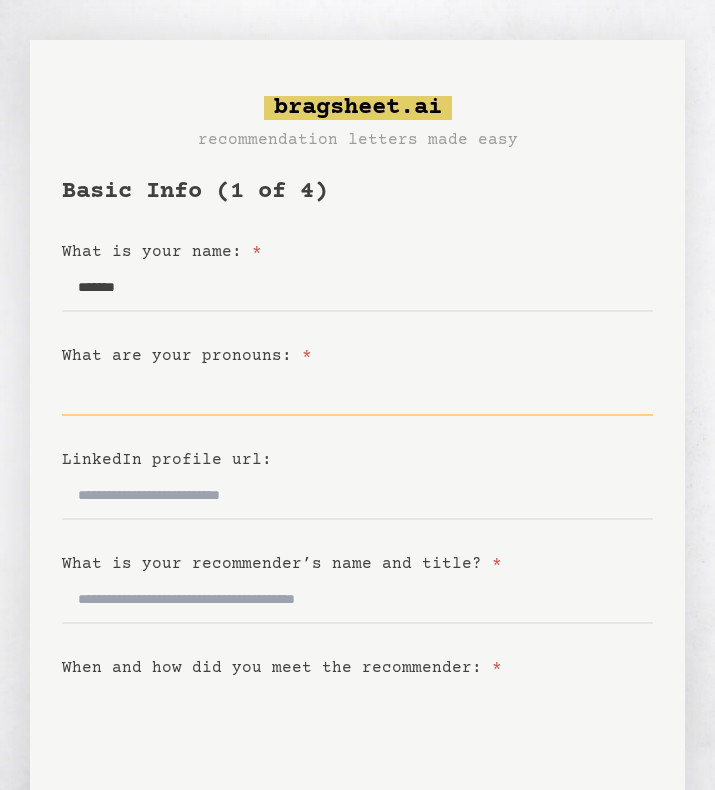 click on "What are your pronouns:   *" at bounding box center [357, 392] 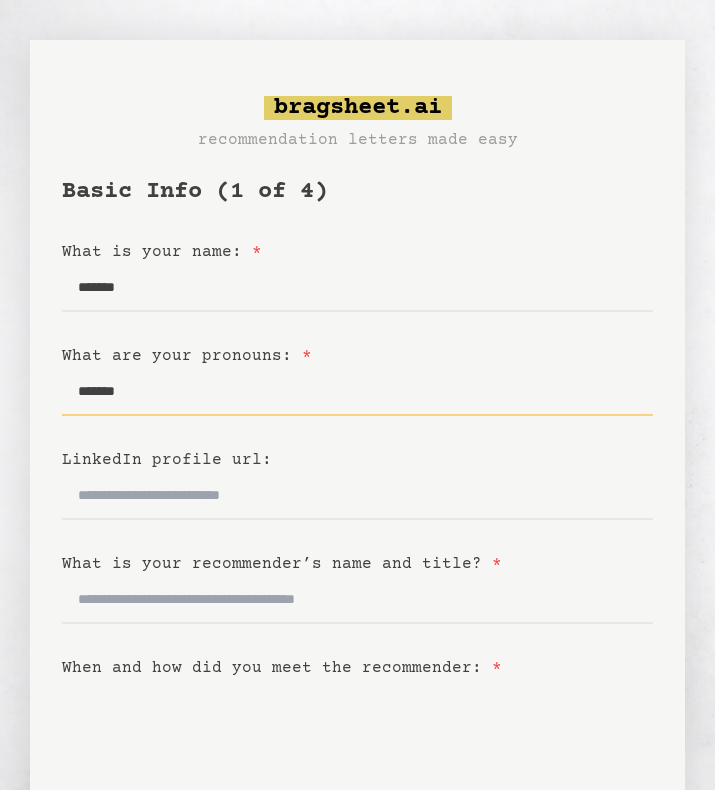 type on "*******" 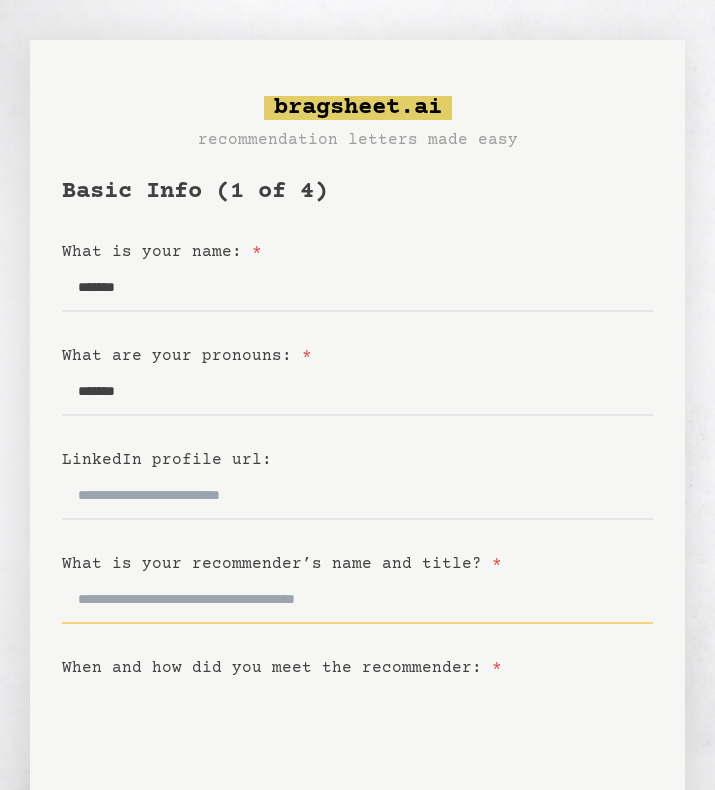 click on "What is your recommender’s name and title?   *" at bounding box center (357, 600) 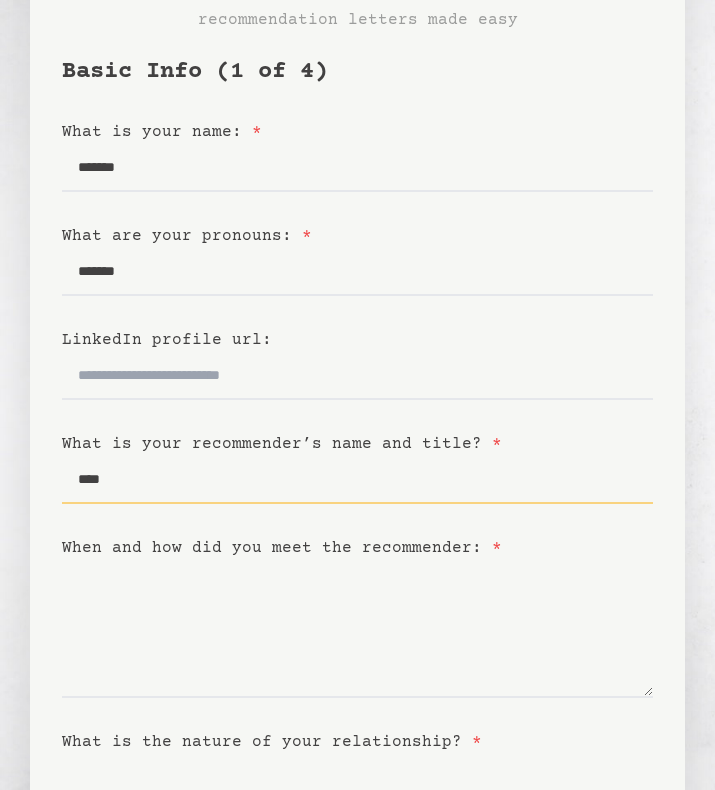 scroll, scrollTop: 122, scrollLeft: 0, axis: vertical 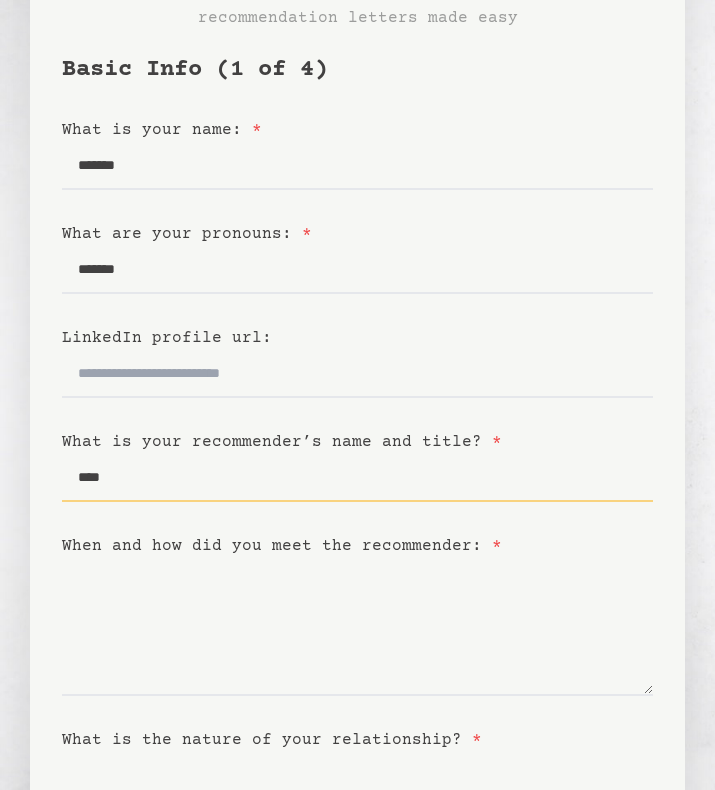 type on "****" 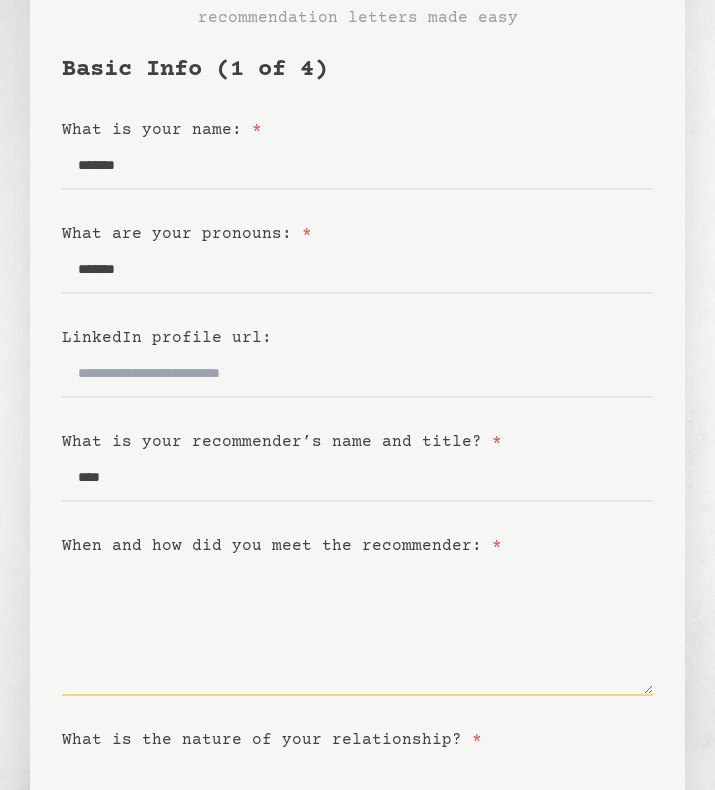 click on "When and how did you meet the recommender:   *" at bounding box center [357, 627] 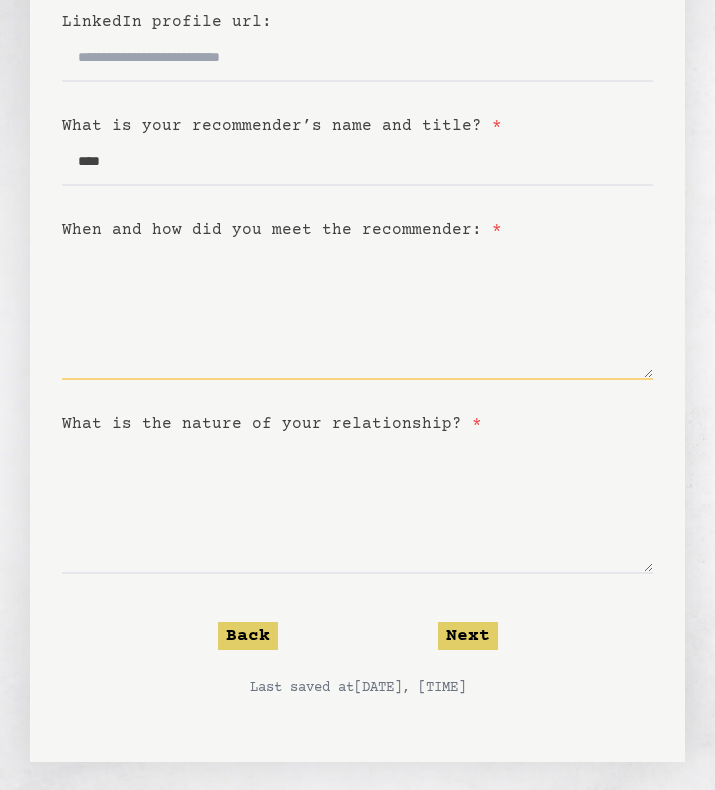 scroll, scrollTop: 450, scrollLeft: 0, axis: vertical 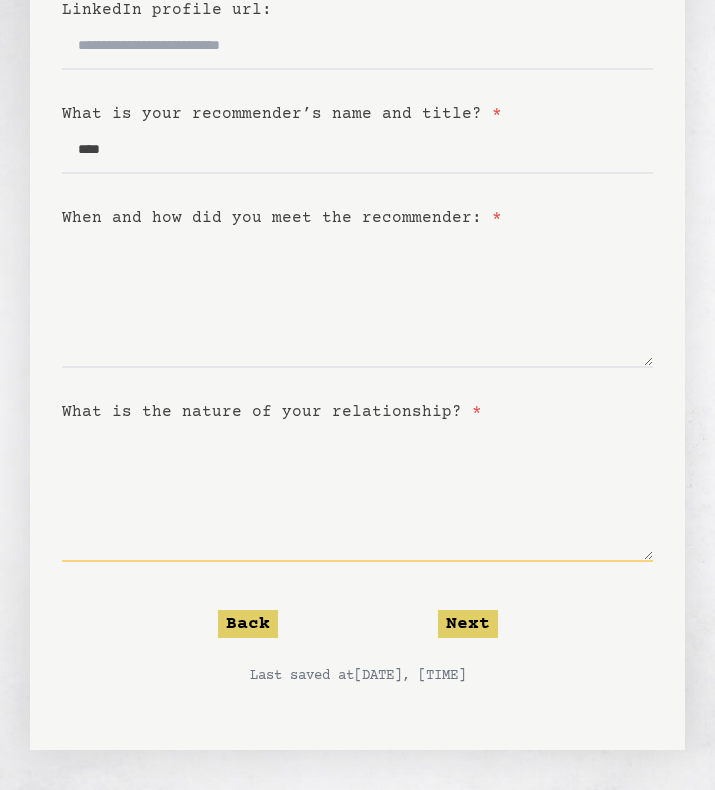 click on "What is the nature of your relationship?   *" at bounding box center [357, 493] 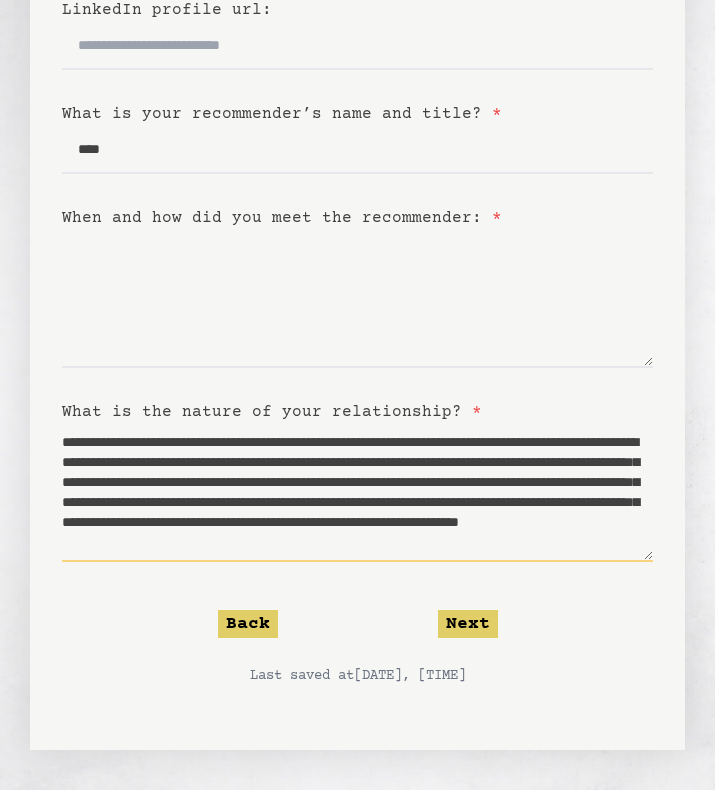 scroll, scrollTop: 70, scrollLeft: 0, axis: vertical 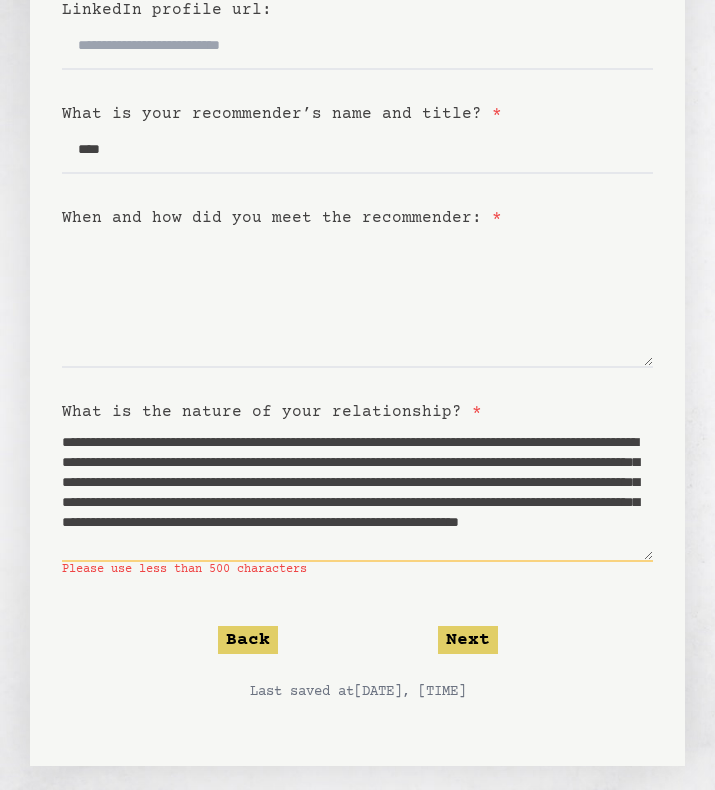 click on "**********" at bounding box center [357, 493] 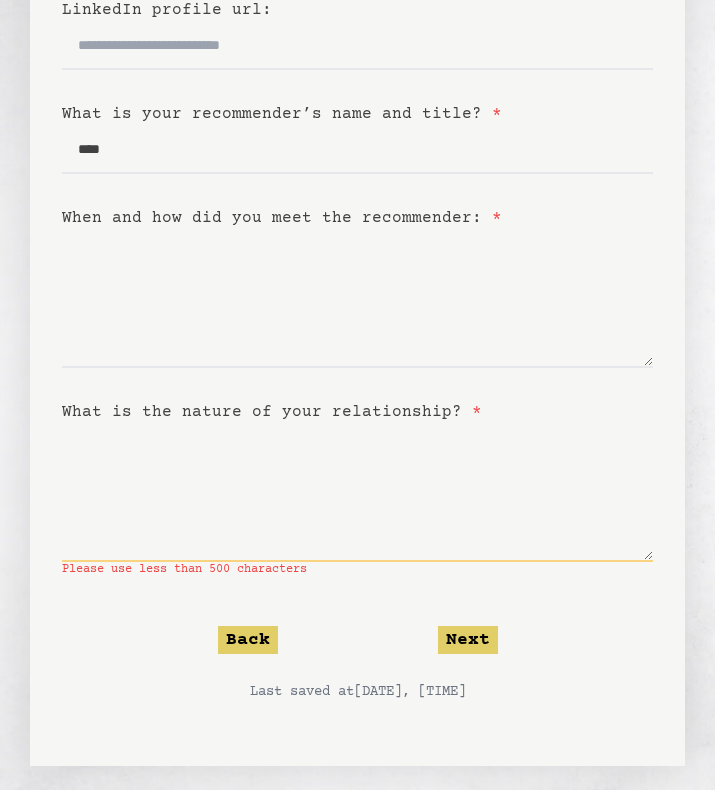 scroll, scrollTop: 0, scrollLeft: 0, axis: both 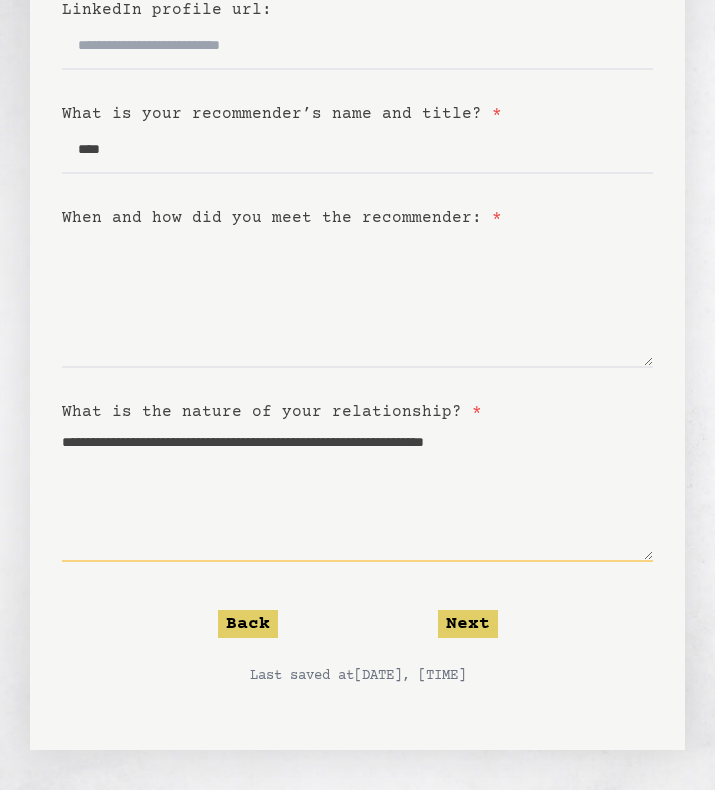 type on "**********" 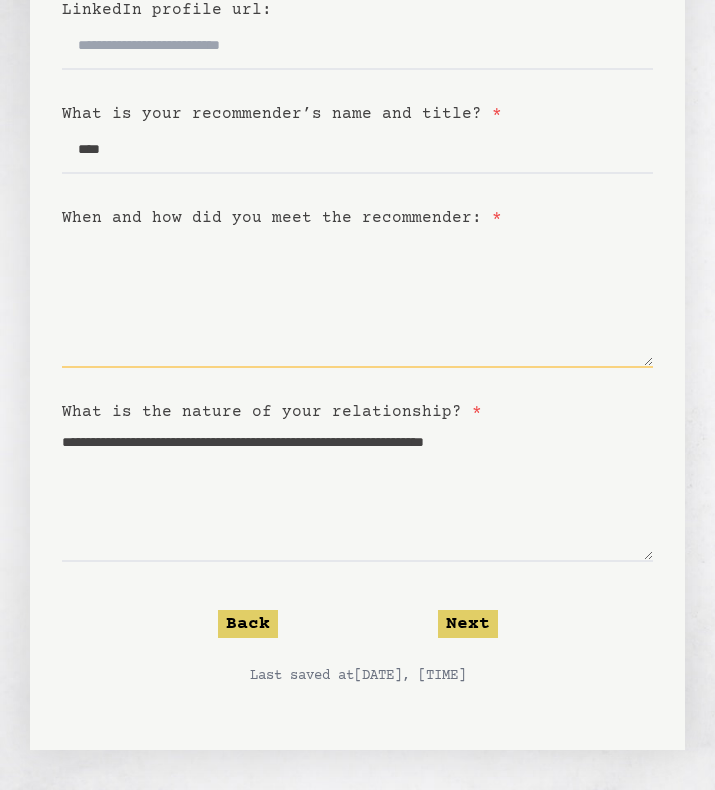 click on "When and how did you meet the recommender:   *" at bounding box center [357, 299] 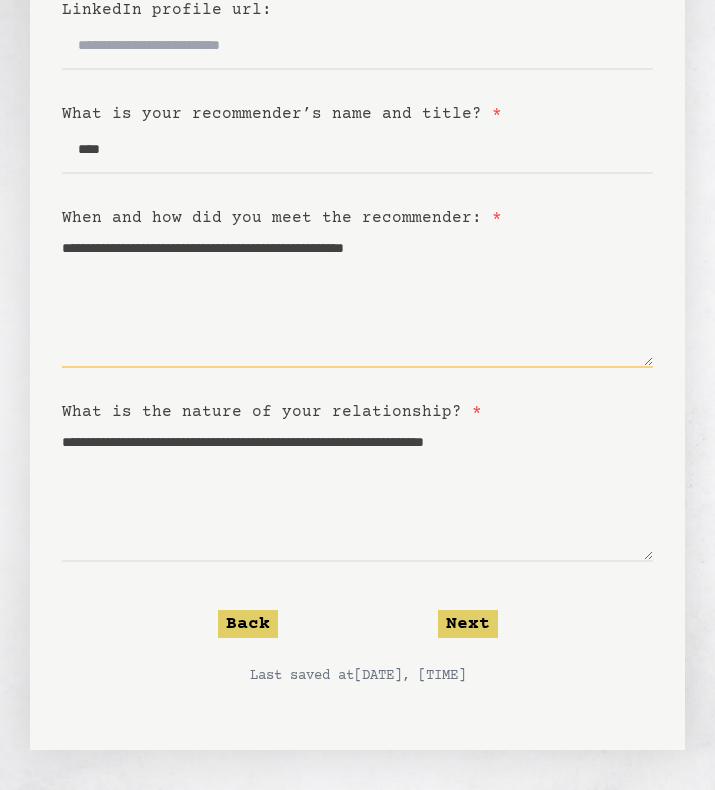 click on "**********" at bounding box center [357, 299] 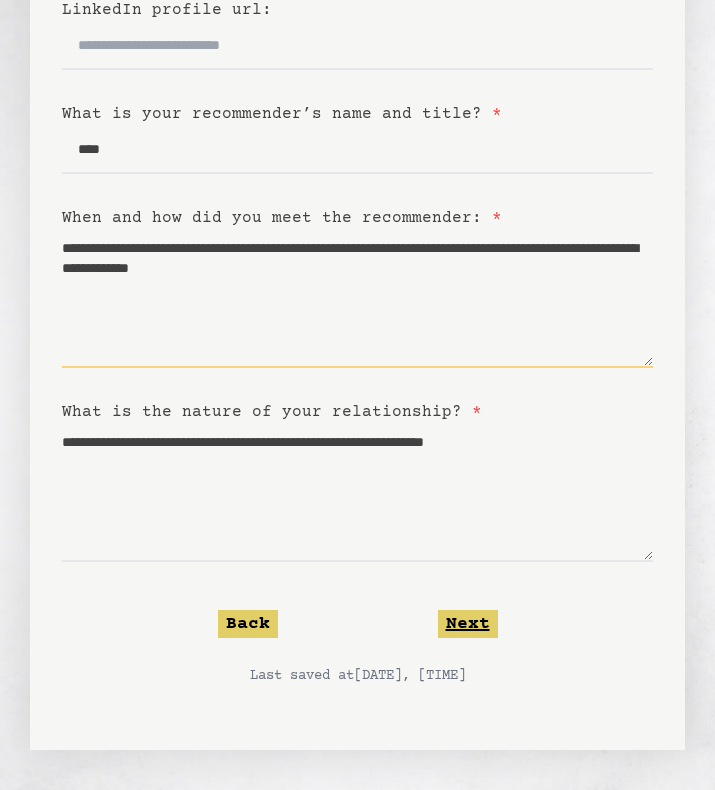 type on "**********" 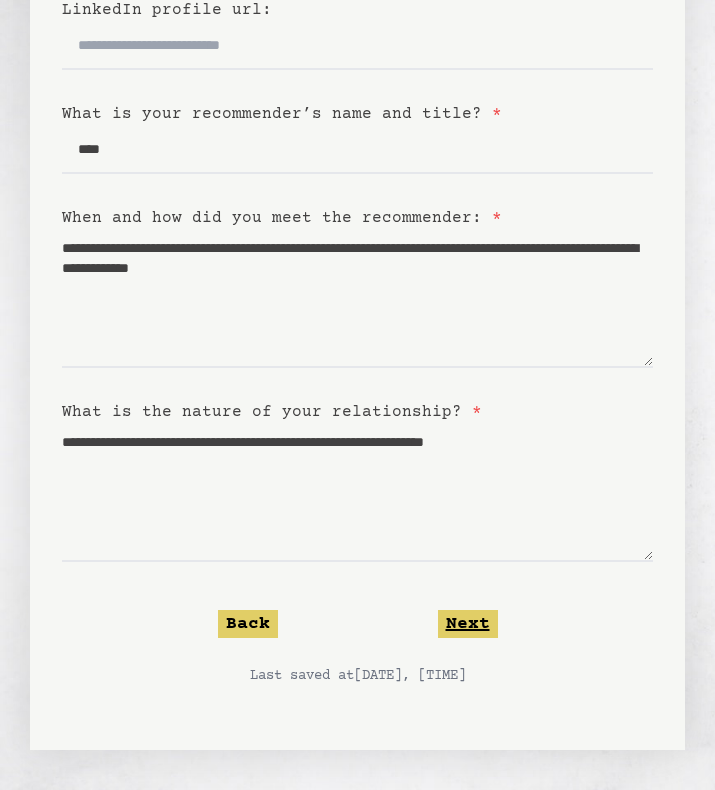 click on "Next" 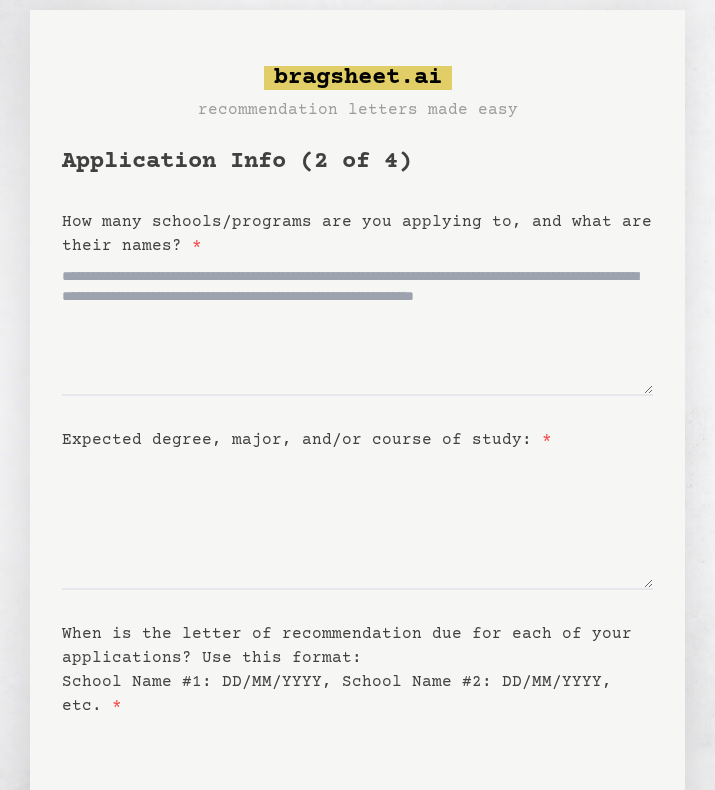 scroll, scrollTop: 0, scrollLeft: 0, axis: both 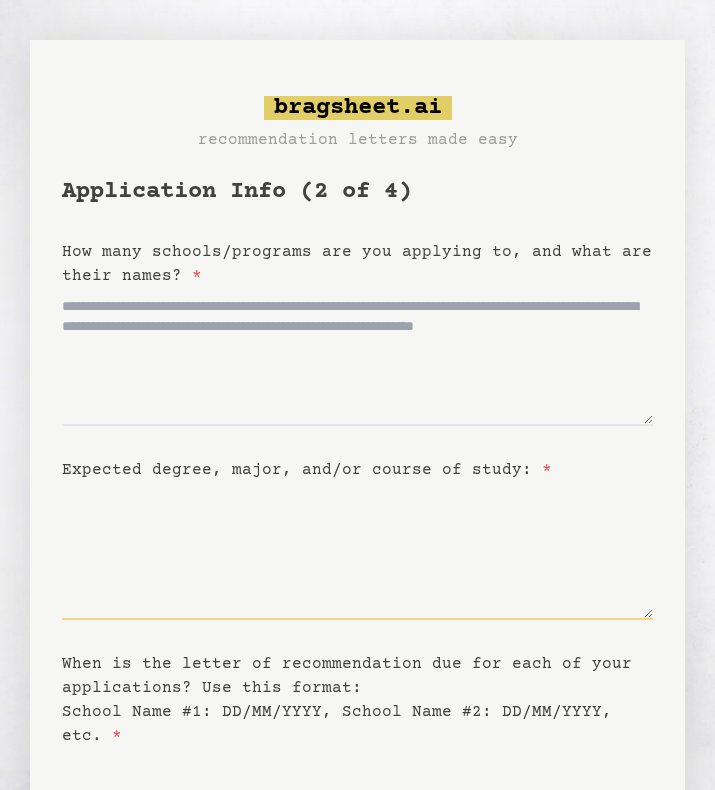 click on "Expected degree, major, and/or course of study:   *" at bounding box center (357, 551) 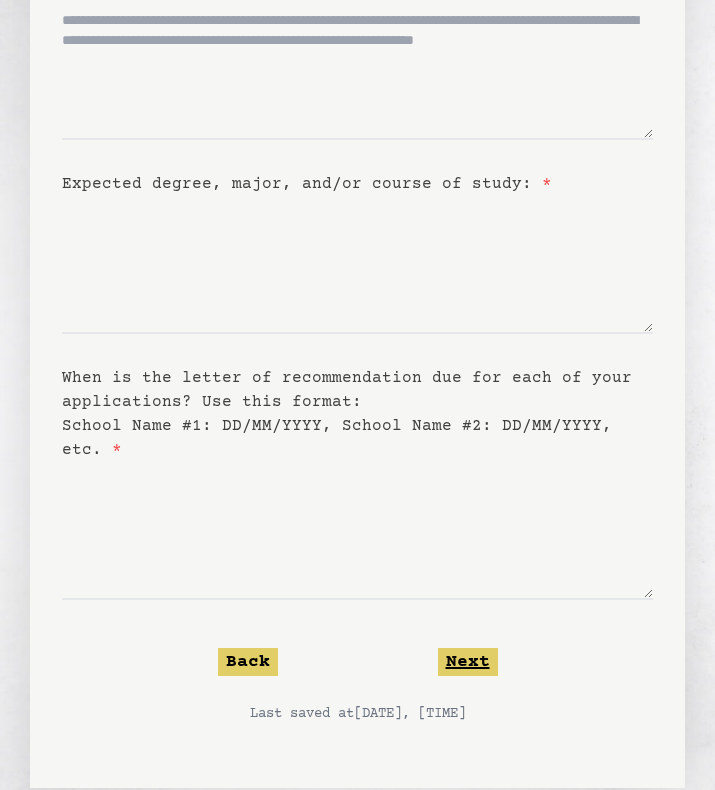 click on "Next" 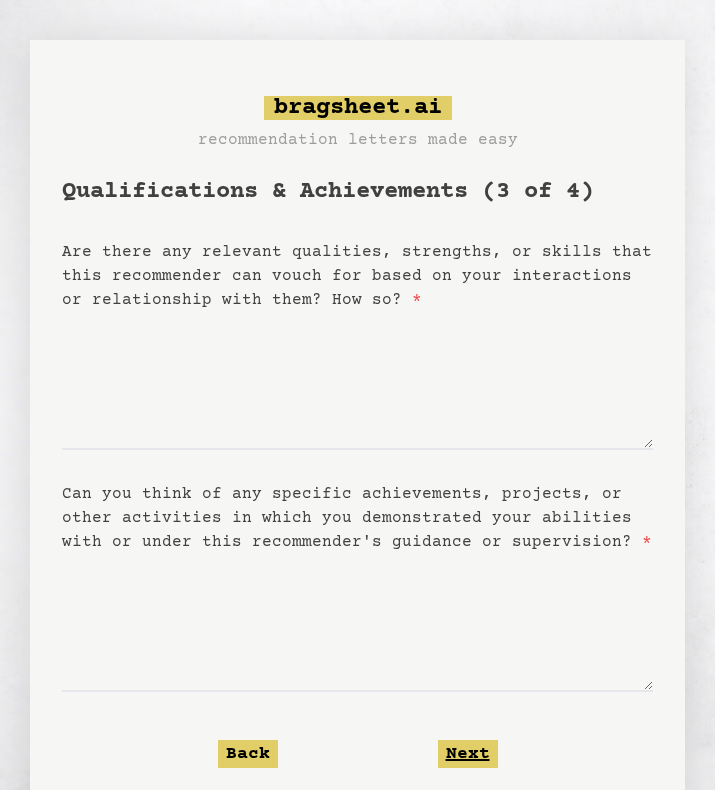 scroll, scrollTop: 0, scrollLeft: 0, axis: both 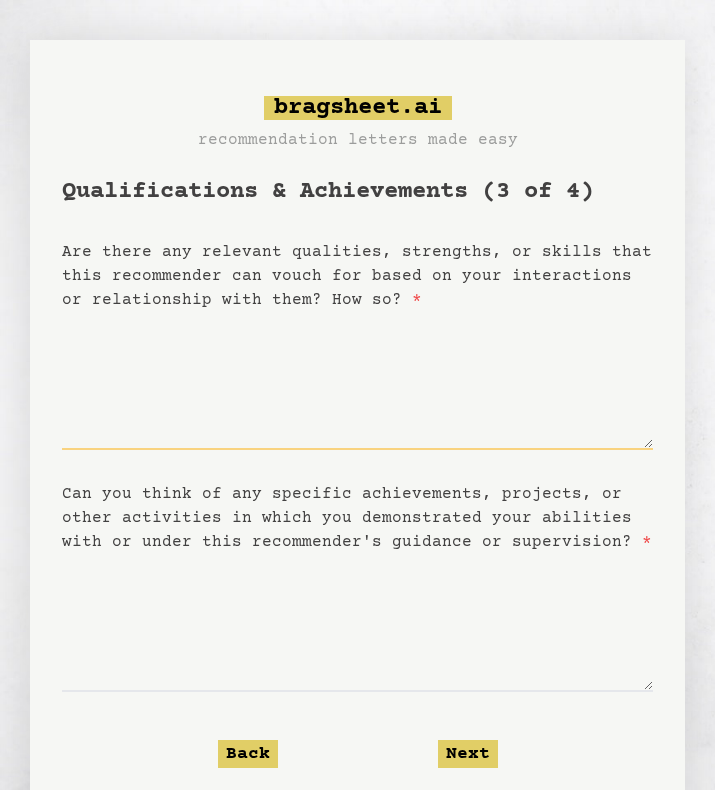 click on "Are there any relevant qualities, strengths, or skills that this
recommender can vouch for based on your interactions or
relationship with them? How so?   *" at bounding box center [357, 381] 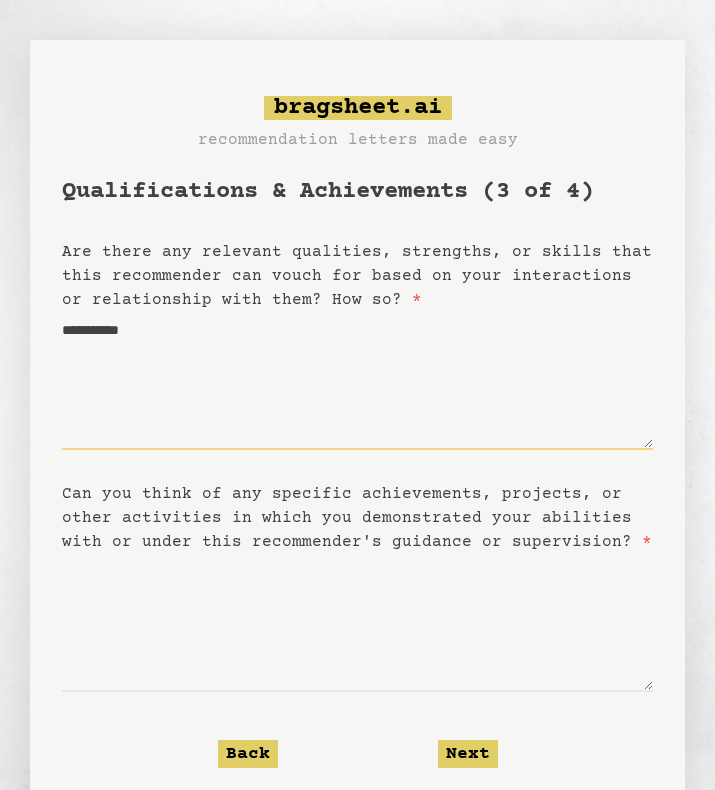 scroll, scrollTop: 130, scrollLeft: 0, axis: vertical 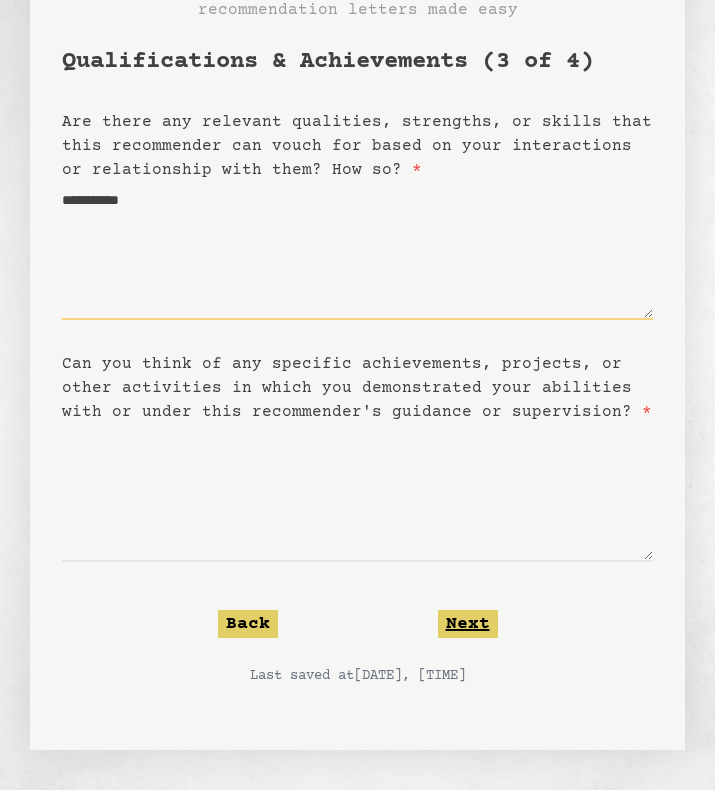 type on "**********" 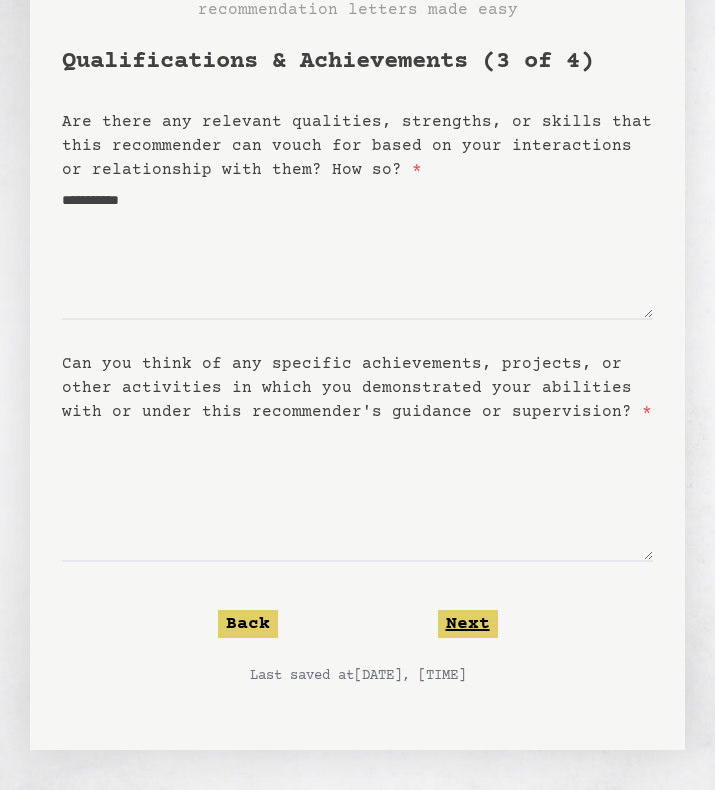 click on "Next" 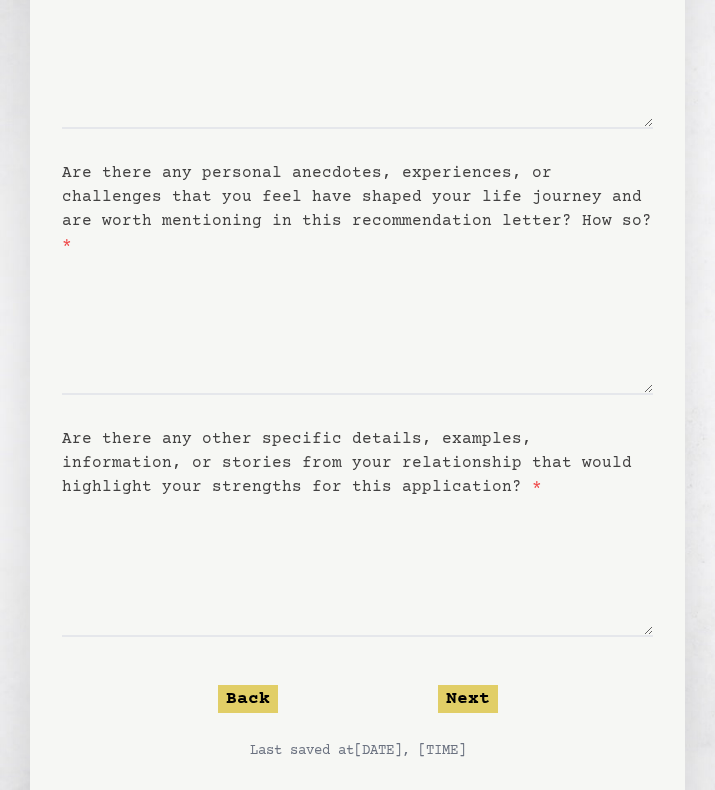 scroll, scrollTop: 372, scrollLeft: 0, axis: vertical 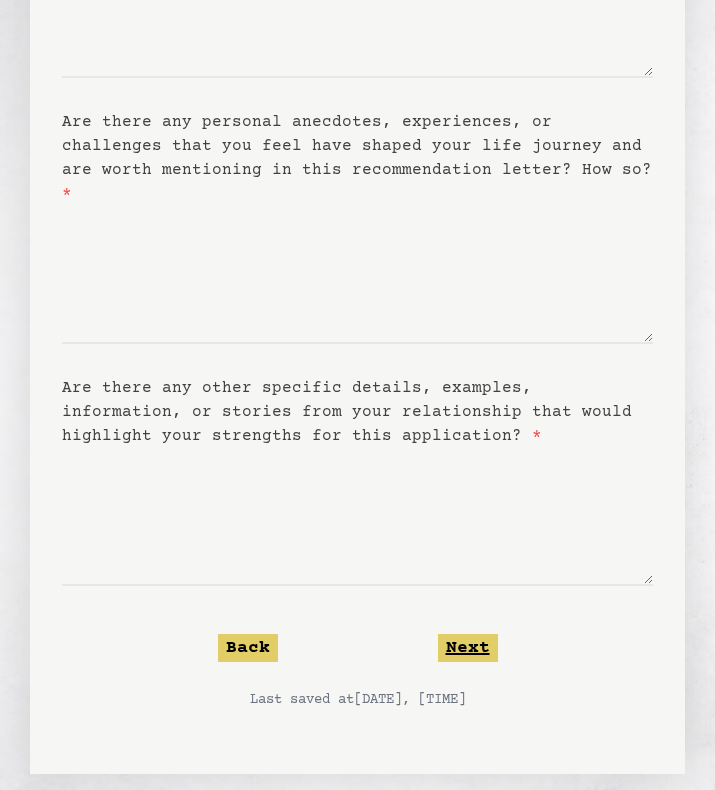 click on "Next" 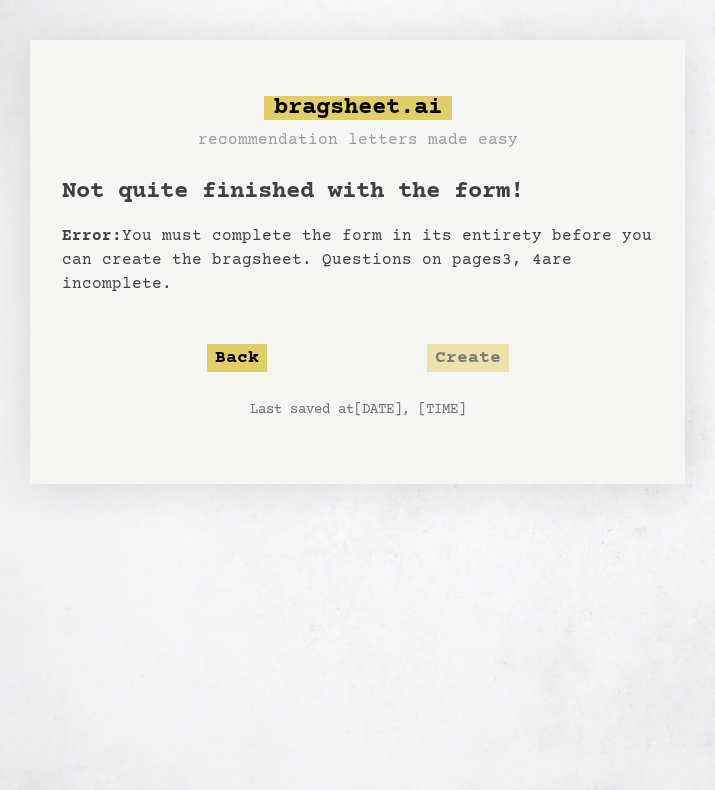scroll, scrollTop: 0, scrollLeft: 0, axis: both 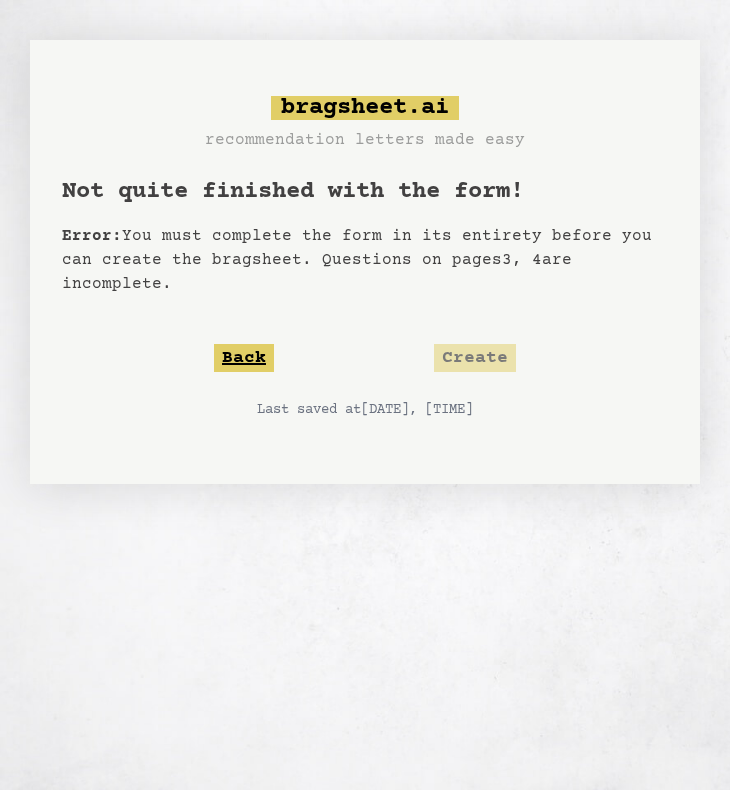 click on "Back" at bounding box center (244, 358) 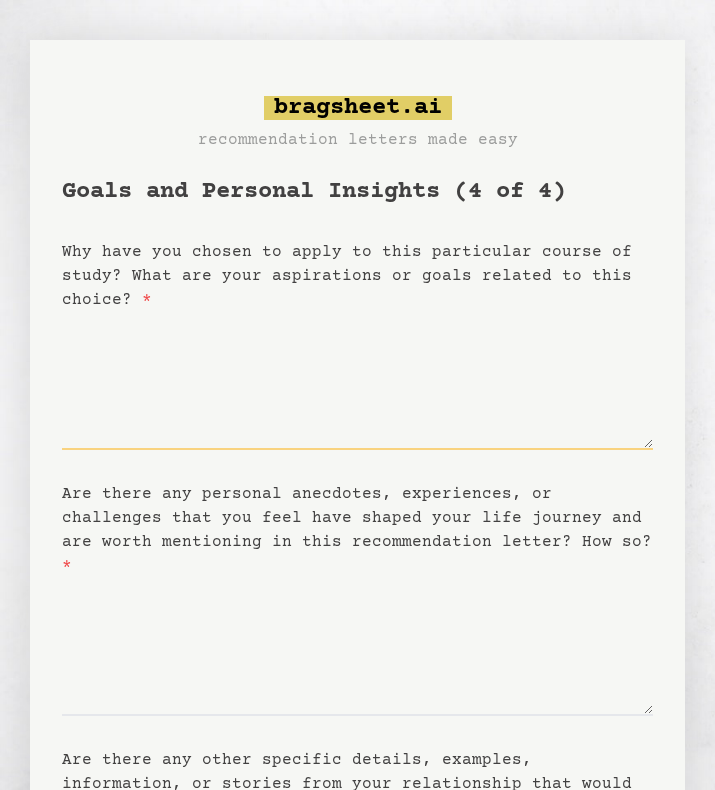click on "Why have you chosen to apply to this particular course of study?
What are your aspirations or goals related to this choice?   *" at bounding box center (357, 381) 